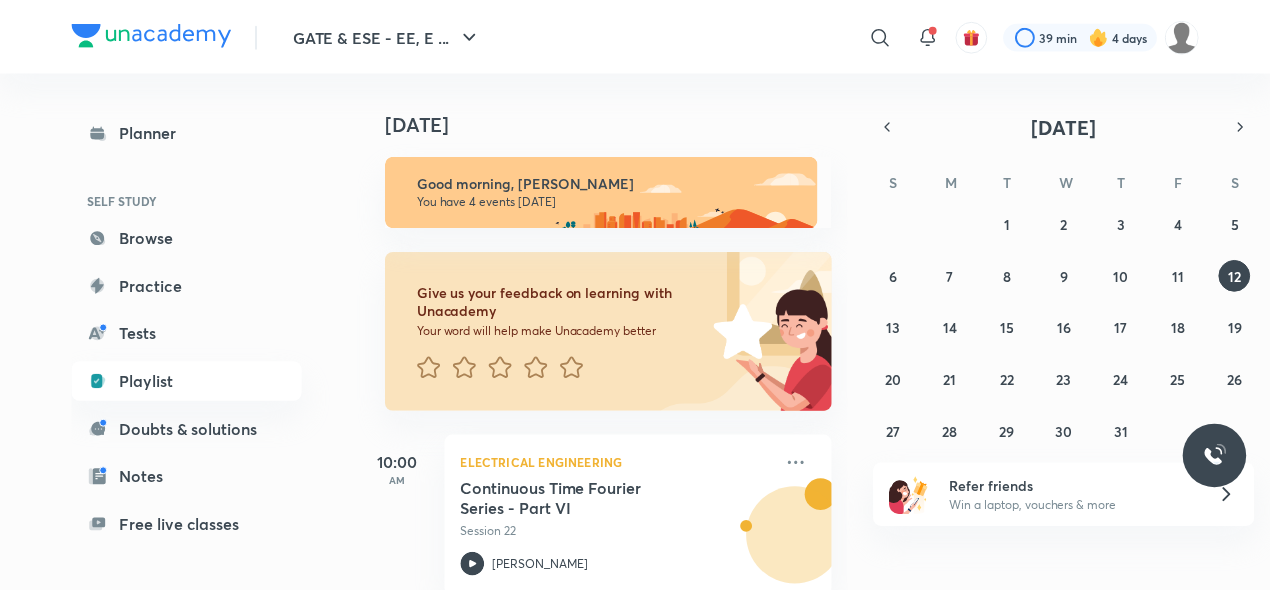 scroll, scrollTop: 0, scrollLeft: 0, axis: both 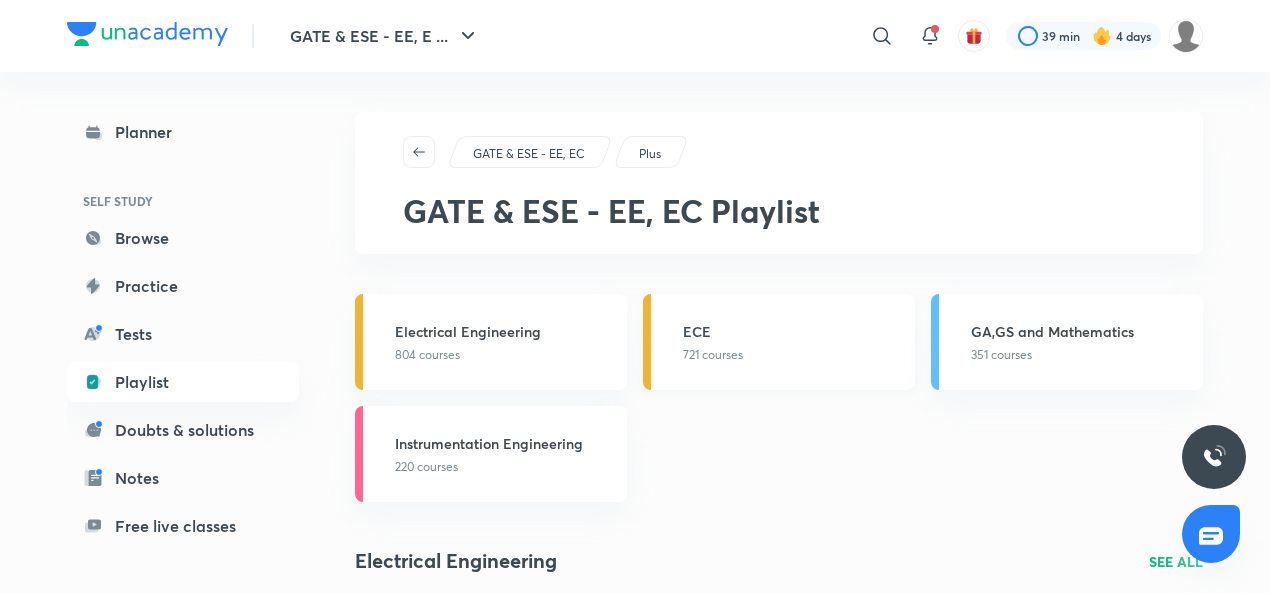 click on "ECE" at bounding box center [793, 331] 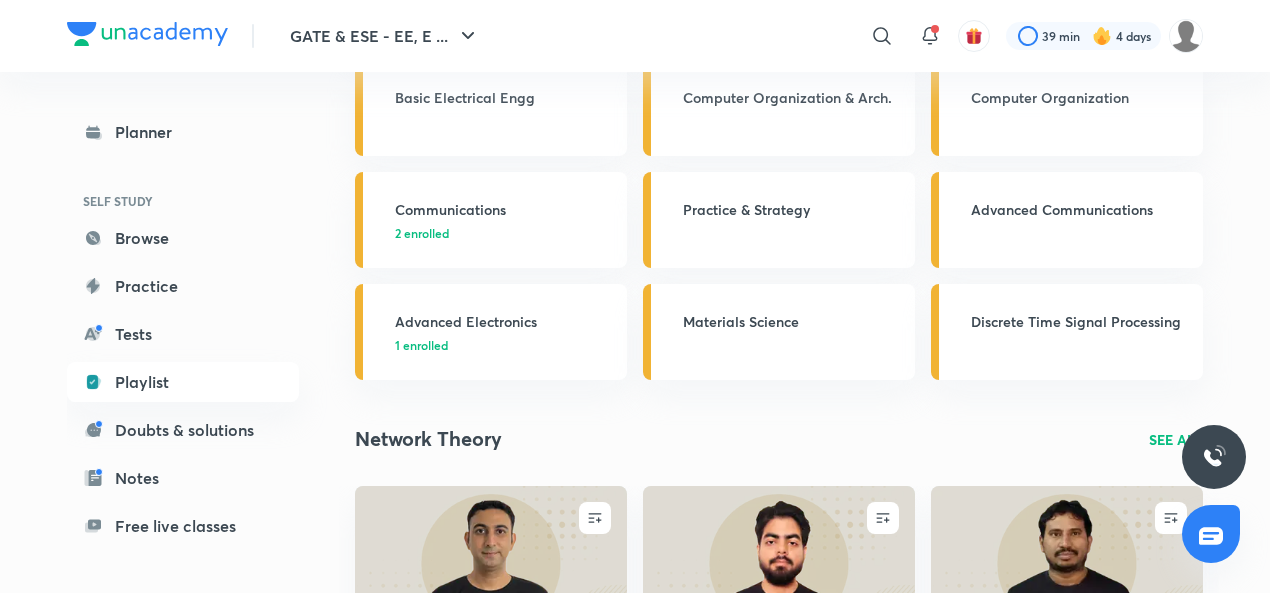 scroll, scrollTop: 575, scrollLeft: 0, axis: vertical 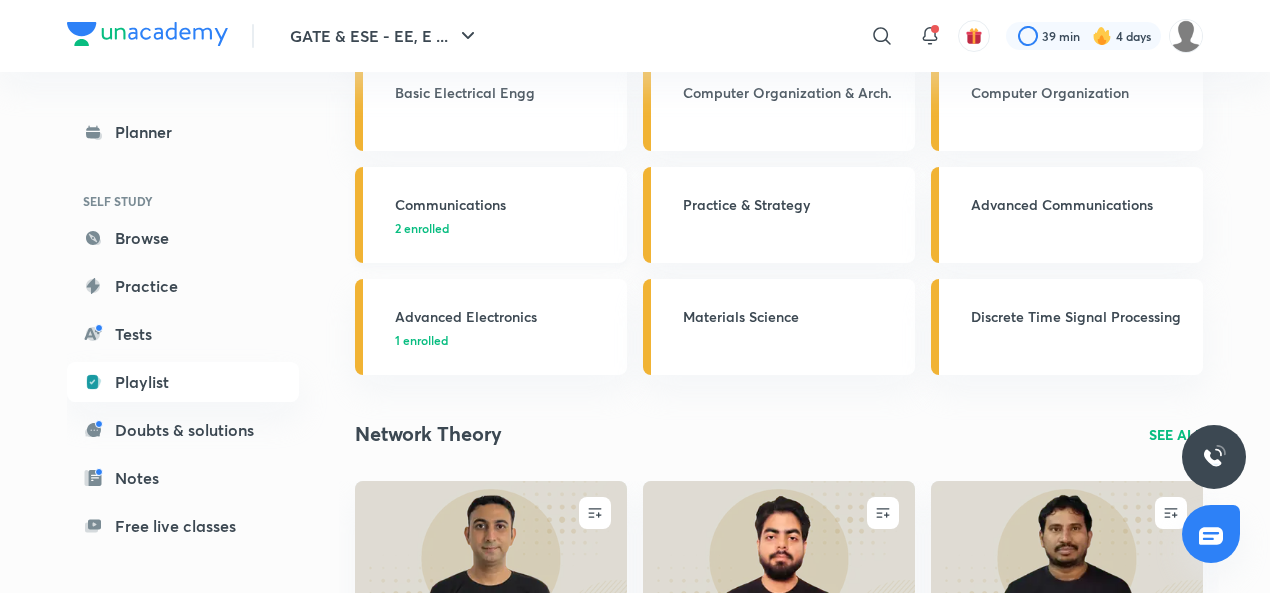 click on "2 enrolled" at bounding box center [505, 228] 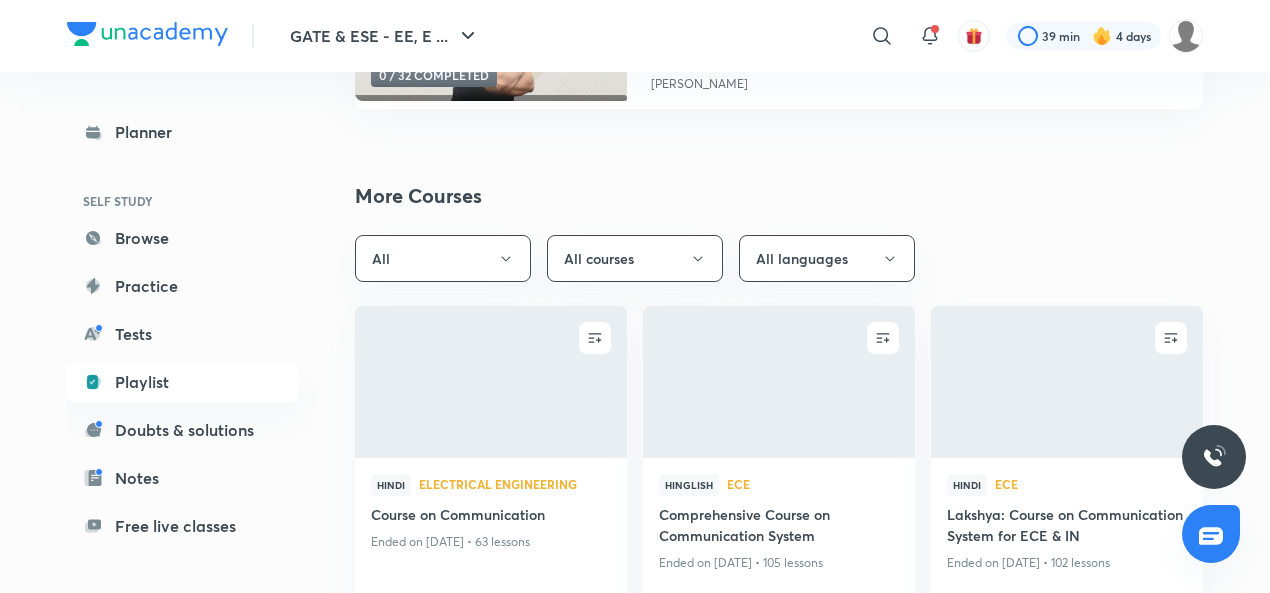 scroll, scrollTop: 0, scrollLeft: 0, axis: both 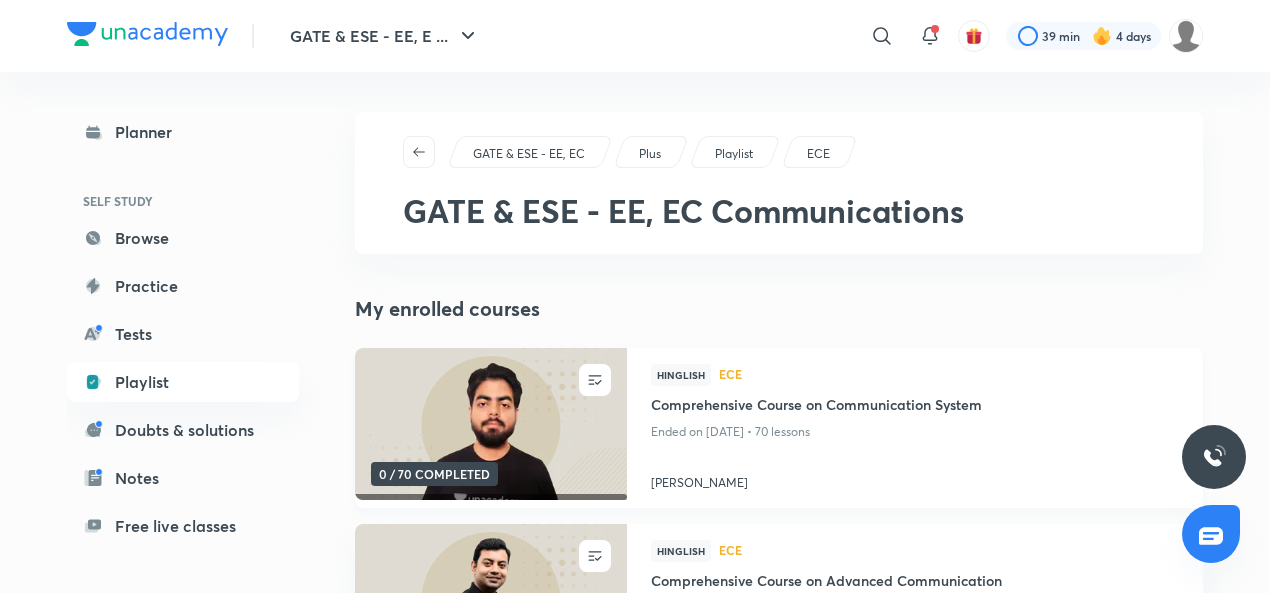 click at bounding box center [490, 424] 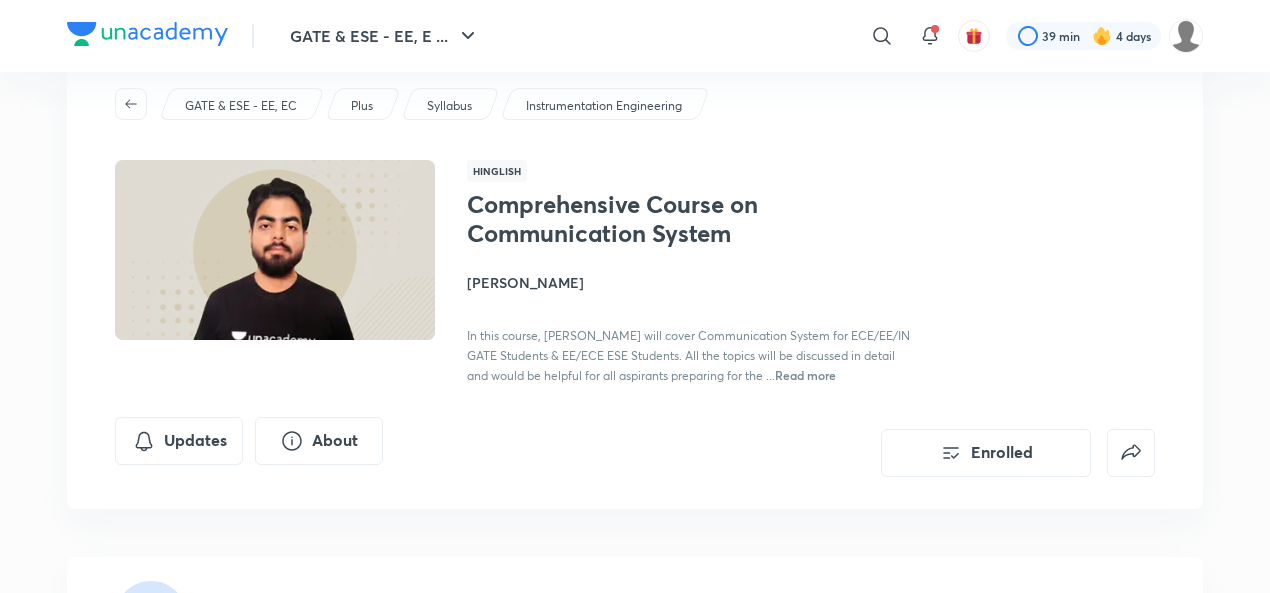 scroll, scrollTop: 54, scrollLeft: 0, axis: vertical 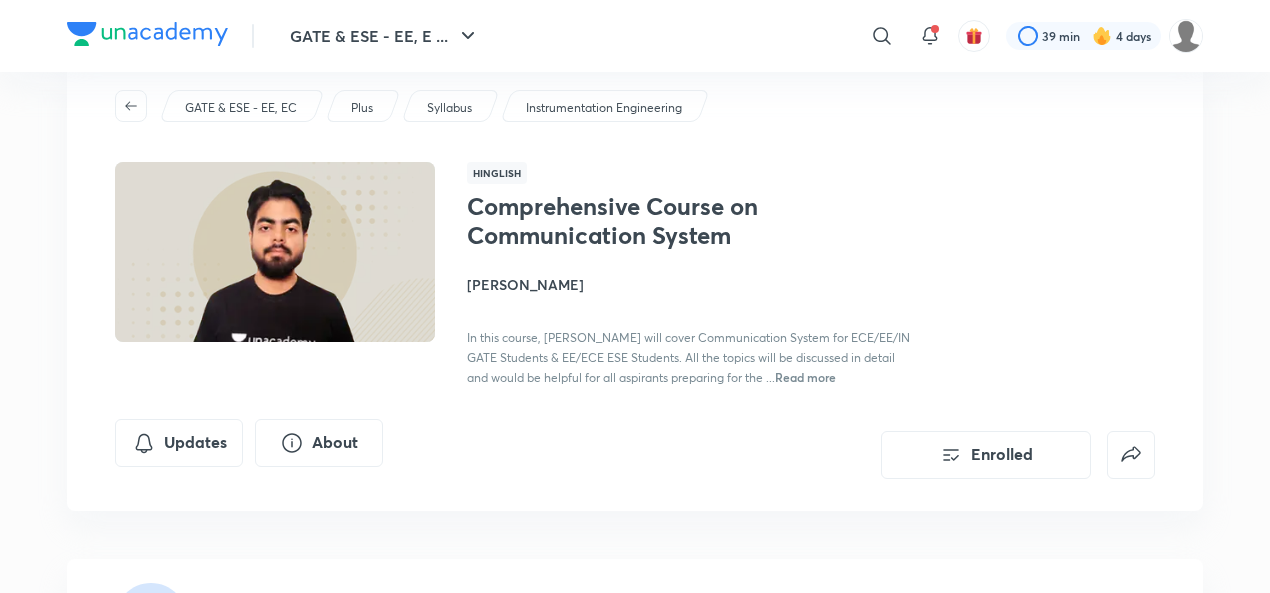 click on "[PERSON_NAME]" at bounding box center (691, 284) 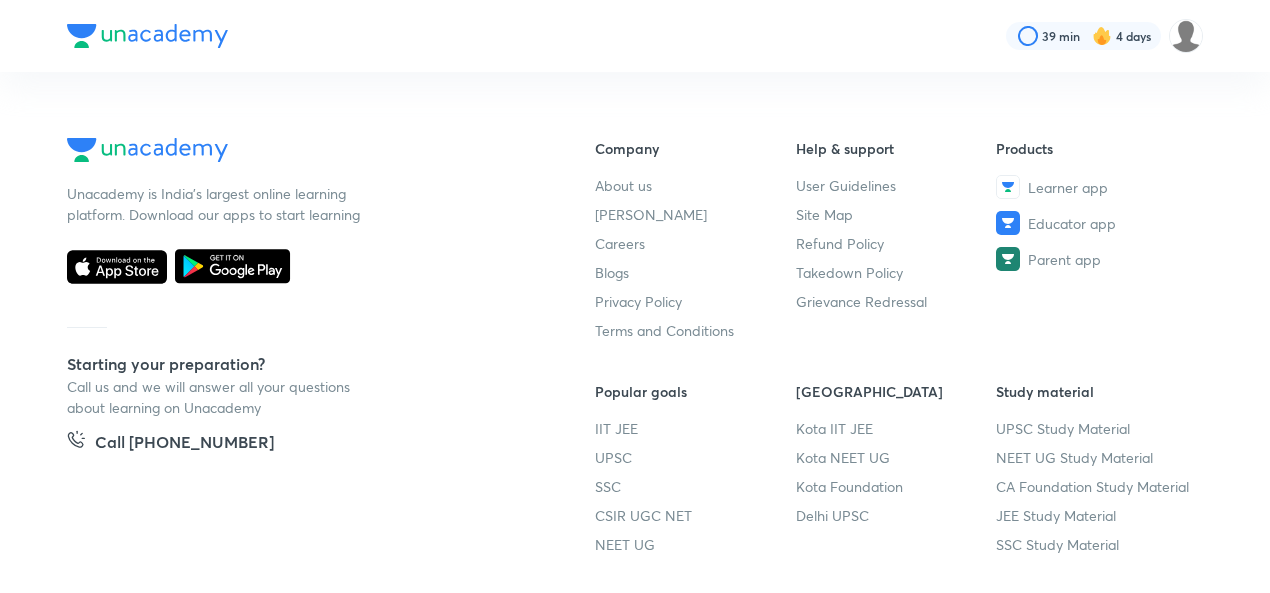 scroll, scrollTop: 0, scrollLeft: 0, axis: both 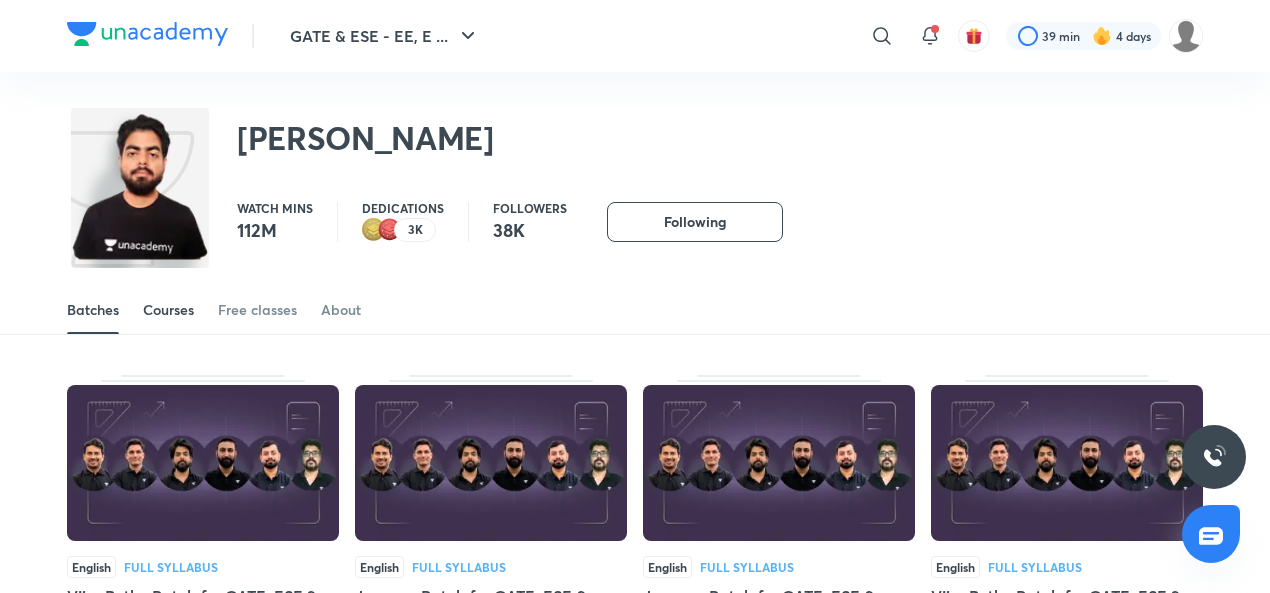 click on "Courses" at bounding box center [168, 310] 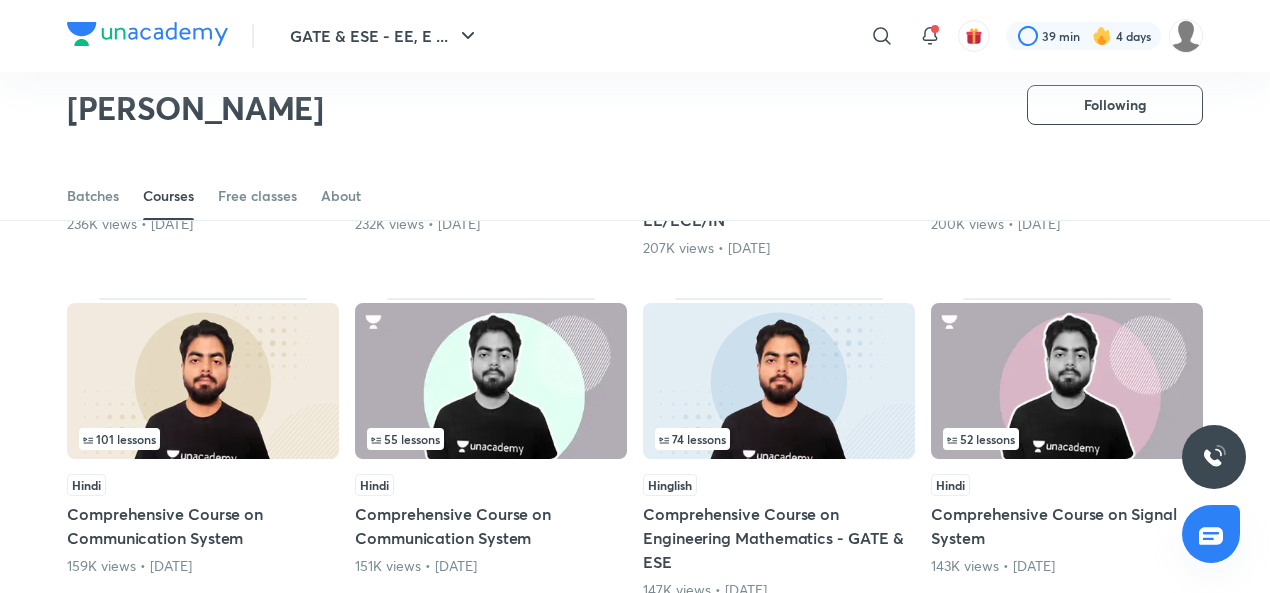 scroll, scrollTop: 772, scrollLeft: 0, axis: vertical 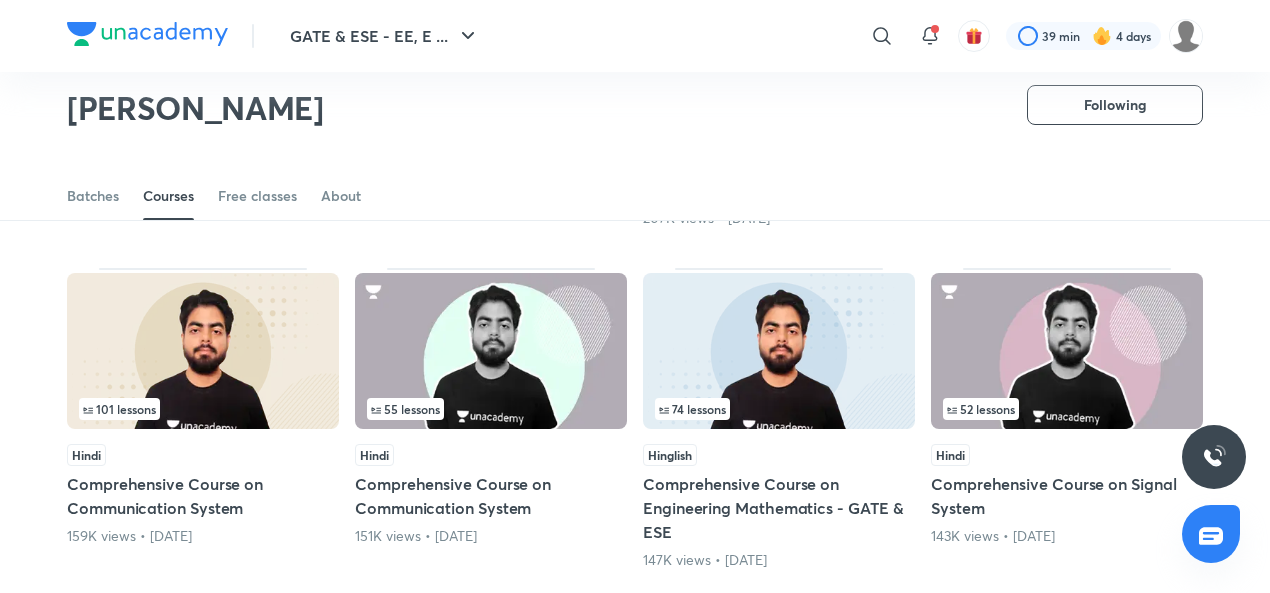 click at bounding box center [491, 351] 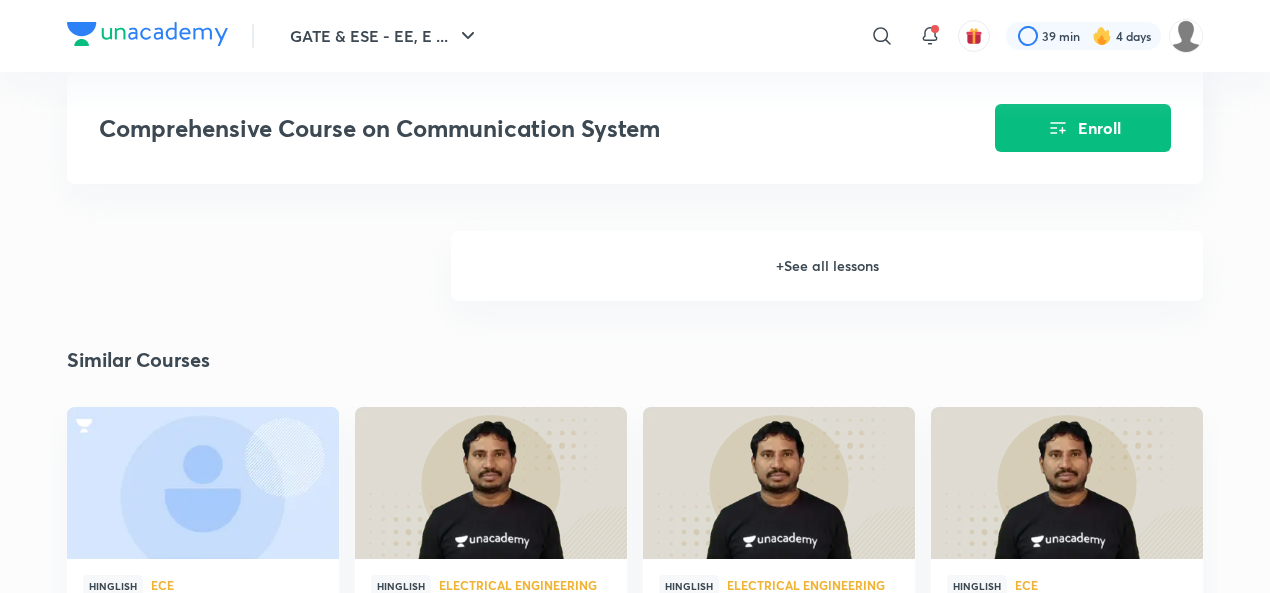 scroll, scrollTop: 3595, scrollLeft: 0, axis: vertical 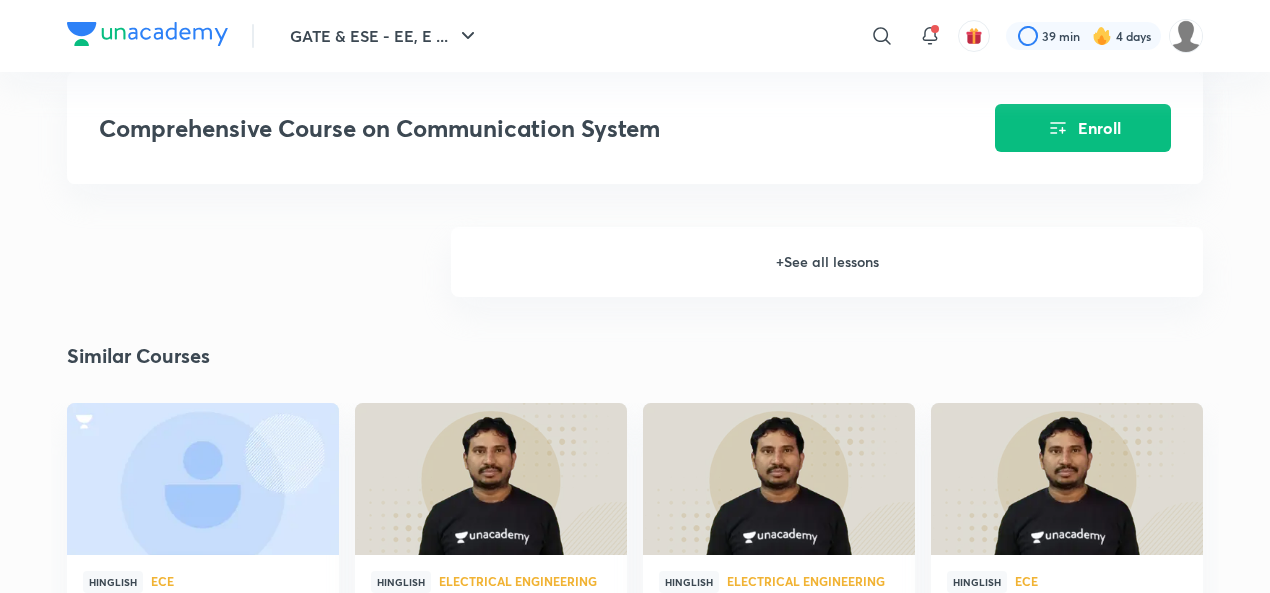 click on "+  See all lessons" at bounding box center [827, 262] 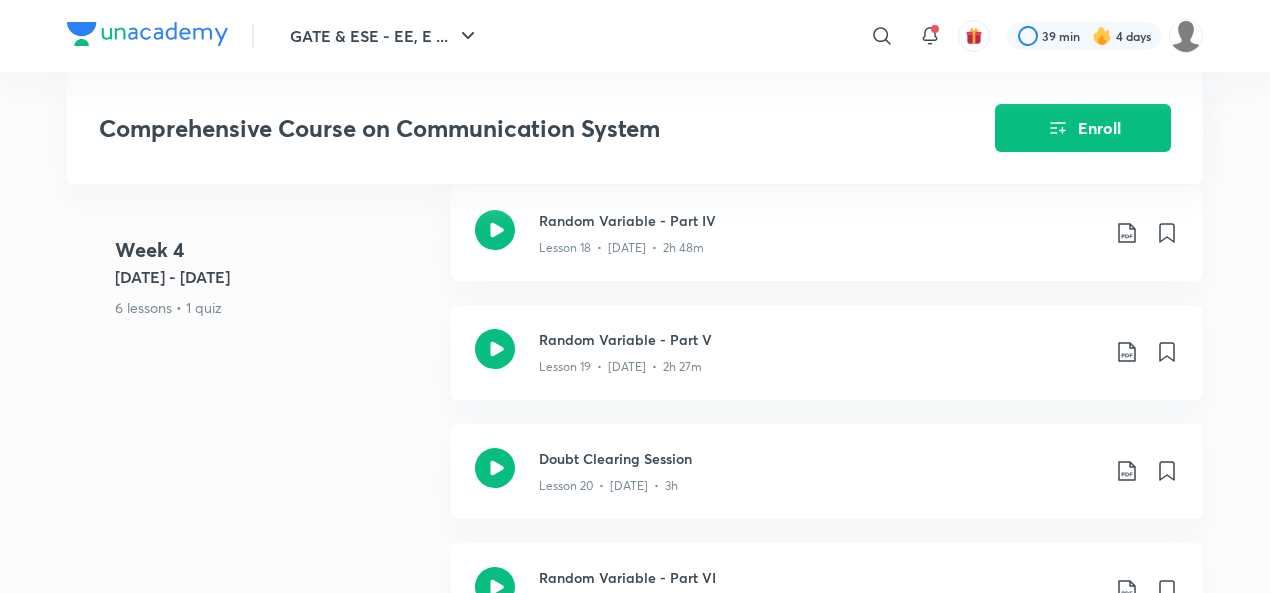 scroll, scrollTop: 3805, scrollLeft: 0, axis: vertical 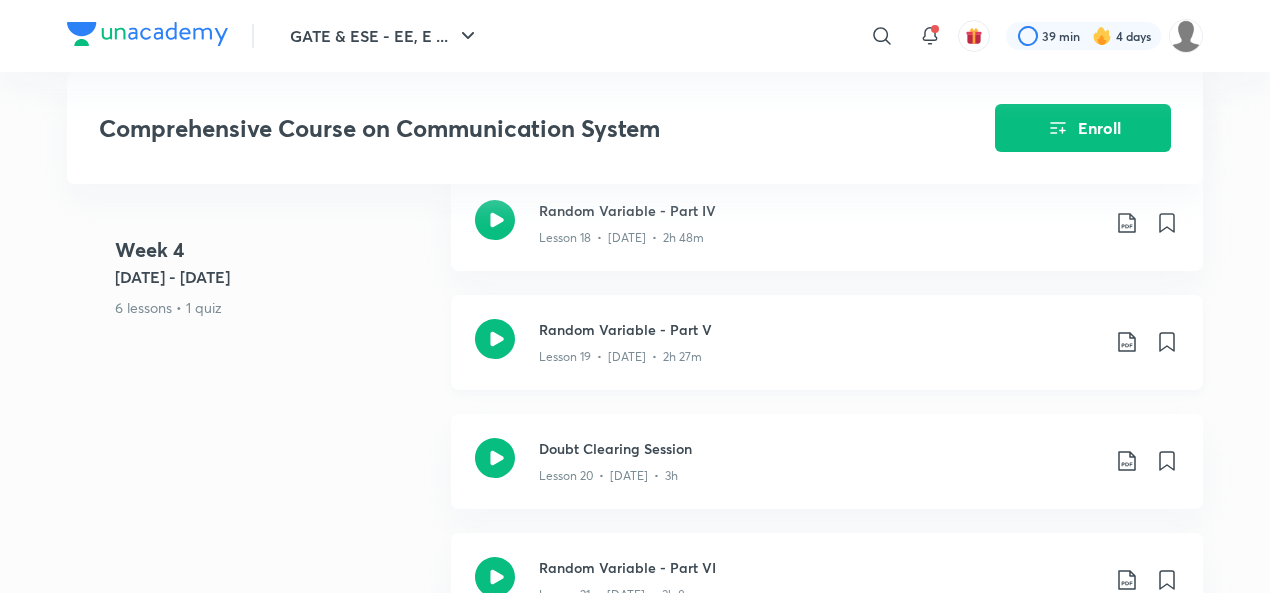 click 